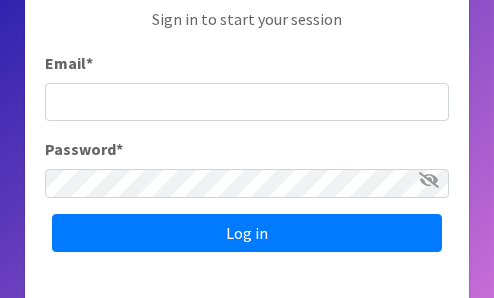 scroll, scrollTop: 228, scrollLeft: 0, axis: vertical 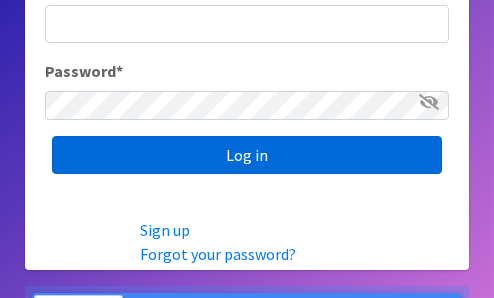 type on "[EMAIL_ADDRESS][DOMAIN_NAME]" 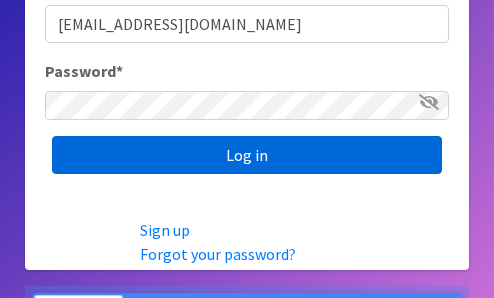 click on "Log in" at bounding box center [247, 155] 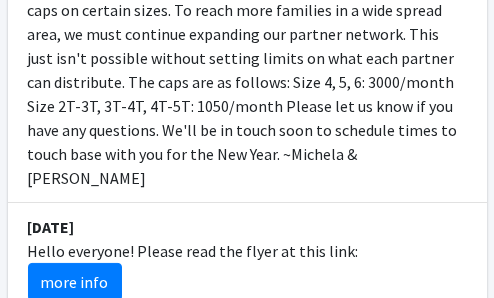 scroll, scrollTop: 1142, scrollLeft: 0, axis: vertical 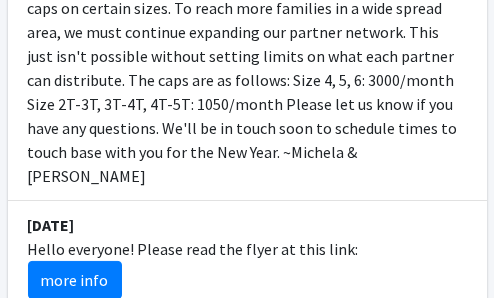 click on "Create Request" at bounding box center (86, 825) 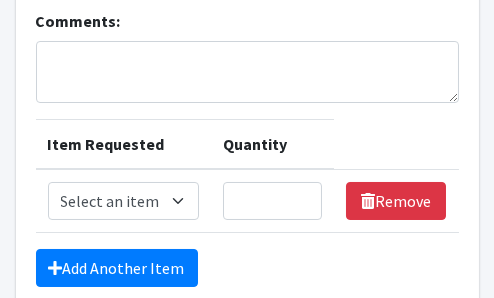 scroll, scrollTop: 171, scrollLeft: 0, axis: vertical 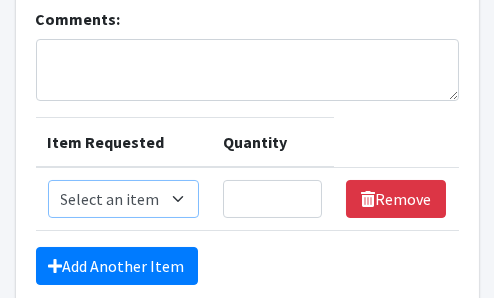 click on "Select an item
2T3T(30/child)
3T4T(30/child)
4T5T(30/child)
Cloth Diaper Kit (specify gender & size/age)
Cloth Diaper Mini Starter Kit (specify gender & size/age)
Native Conditioner, 16.5 oz. (1 case of 6 bottles)
Size 1(50/child)
Size 2(50/child)
Size 3(50/child)
Size 4(50/child)
Size 5(50/child)
Size 6(50/child)
Size N(50/child)
Size Preemie
Swimmers-Infant Size  Small (13-24 lbs)" at bounding box center [123, 199] 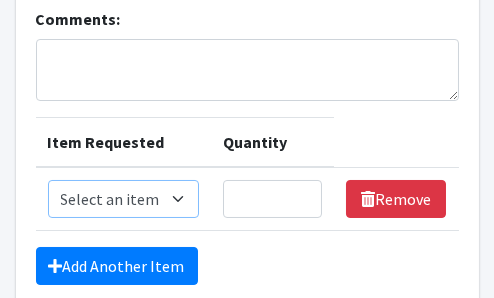 select on "950" 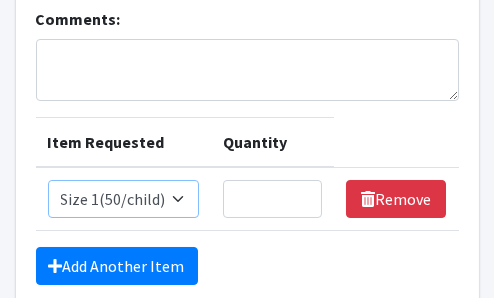 click on "Select an item
2T3T(30/child)
3T4T(30/child)
4T5T(30/child)
Cloth Diaper Kit (specify gender & size/age)
Cloth Diaper Mini Starter Kit (specify gender & size/age)
Native Conditioner, 16.5 oz. (1 case of 6 bottles)
Size 1(50/child)
Size 2(50/child)
Size 3(50/child)
Size 4(50/child)
Size 5(50/child)
Size 6(50/child)
Size N(50/child)
Size Preemie
Swimmers-Infant Size  Small (13-24 lbs)" at bounding box center [123, 199] 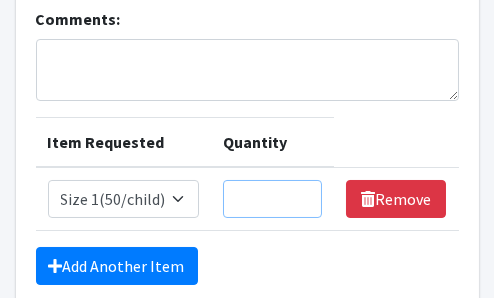 click on "Quantity" at bounding box center (273, 199) 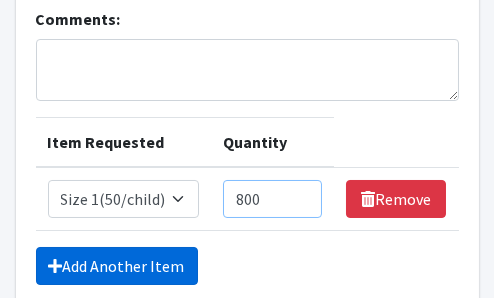 type on "800" 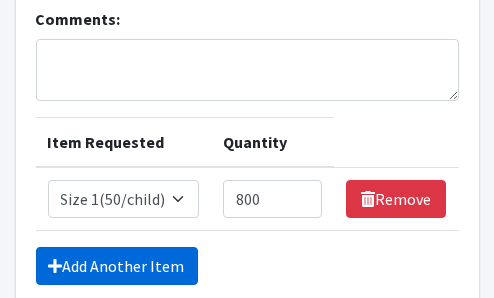 click on "Add Another Item" at bounding box center [117, 266] 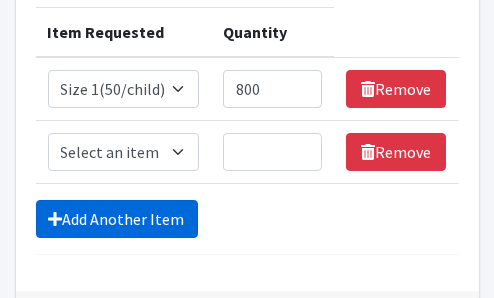scroll, scrollTop: 284, scrollLeft: 0, axis: vertical 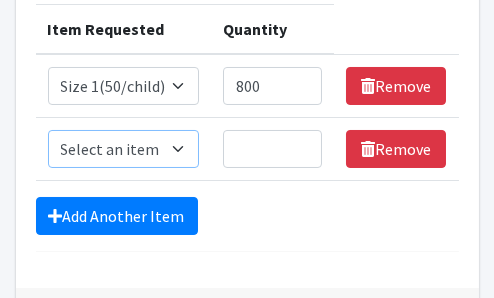 click on "Select an item
2T3T(30/child)
3T4T(30/child)
4T5T(30/child)
Cloth Diaper Kit (specify gender & size/age)
Cloth Diaper Mini Starter Kit (specify gender & size/age)
Native Conditioner, 16.5 oz. (1 case of 6 bottles)
Size 1(50/child)
Size 2(50/child)
Size 3(50/child)
Size 4(50/child)
Size 5(50/child)
Size 6(50/child)
Size N(50/child)
Size Preemie
Swimmers-Infant Size  Small (13-24 lbs)" at bounding box center (123, 149) 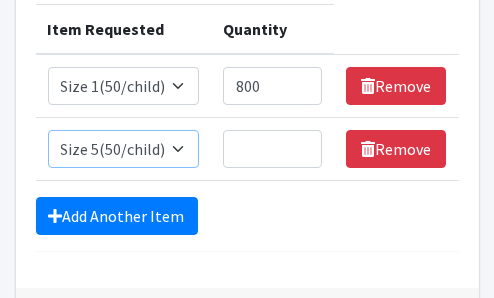 click on "Select an item
2T3T(30/child)
3T4T(30/child)
4T5T(30/child)
Cloth Diaper Kit (specify gender & size/age)
Cloth Diaper Mini Starter Kit (specify gender & size/age)
Native Conditioner, 16.5 oz. (1 case of 6 bottles)
Size 1(50/child)
Size 2(50/child)
Size 3(50/child)
Size 4(50/child)
Size 5(50/child)
Size 6(50/child)
Size N(50/child)
Size Preemie
Swimmers-Infant Size  Small (13-24 lbs)" at bounding box center (123, 149) 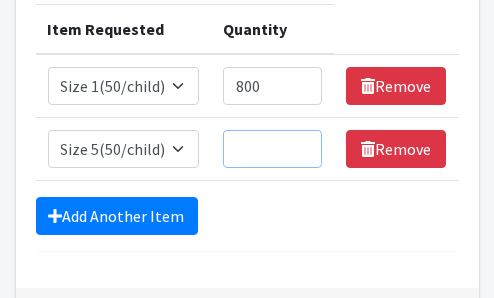 click on "Quantity" at bounding box center (273, 149) 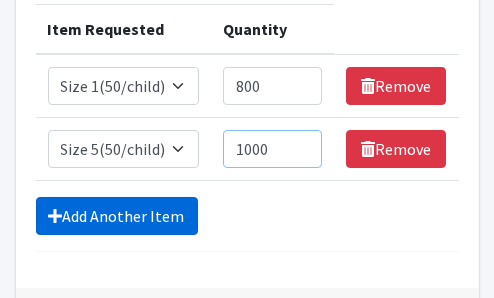 type on "1000" 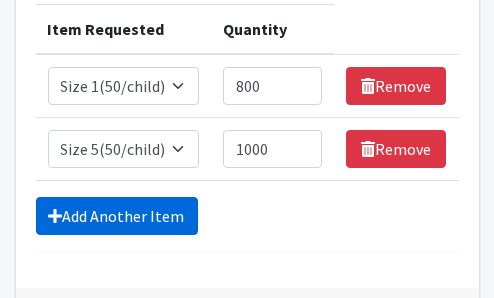 click on "Add Another Item" at bounding box center (117, 216) 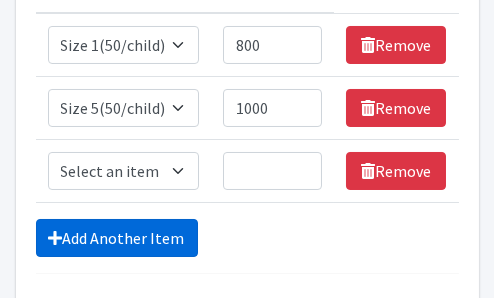 scroll, scrollTop: 331, scrollLeft: 0, axis: vertical 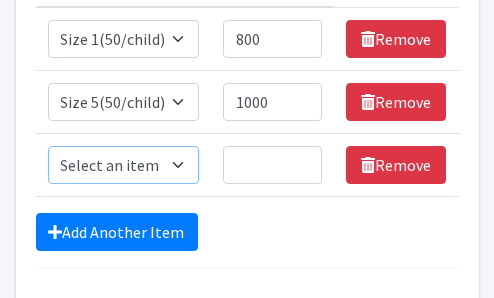 click on "Select an item
2T3T(30/child)
3T4T(30/child)
4T5T(30/child)
Cloth Diaper Kit (specify gender & size/age)
Cloth Diaper Mini Starter Kit (specify gender & size/age)
Native Conditioner, 16.5 oz. (1 case of 6 bottles)
Size 1(50/child)
Size 2(50/child)
Size 3(50/child)
Size 4(50/child)
Size 5(50/child)
Size 6(50/child)
Size N(50/child)
Size Preemie
Swimmers-Infant Size  Small (13-24 lbs)" at bounding box center [123, 165] 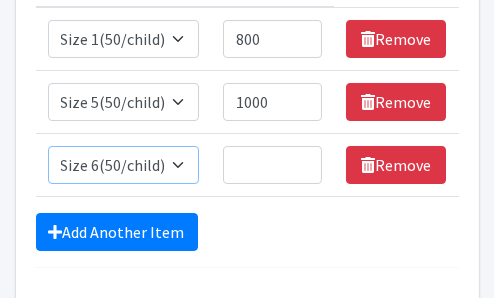 click on "Select an item
2T3T(30/child)
3T4T(30/child)
4T5T(30/child)
Cloth Diaper Kit (specify gender & size/age)
Cloth Diaper Mini Starter Kit (specify gender & size/age)
Native Conditioner, 16.5 oz. (1 case of 6 bottles)
Size 1(50/child)
Size 2(50/child)
Size 3(50/child)
Size 4(50/child)
Size 5(50/child)
Size 6(50/child)
Size N(50/child)
Size Preemie
Swimmers-Infant Size  Small (13-24 lbs)" at bounding box center (123, 165) 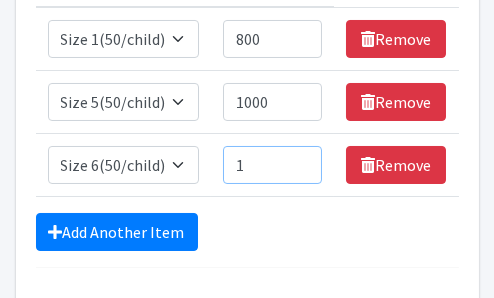 click on "1" at bounding box center [273, 165] 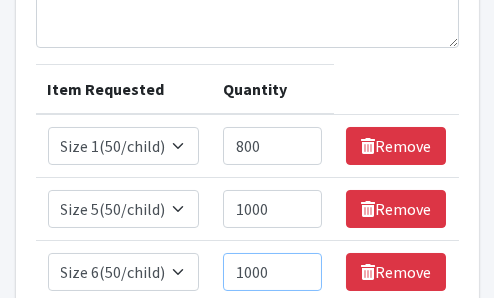 scroll, scrollTop: 217, scrollLeft: 0, axis: vertical 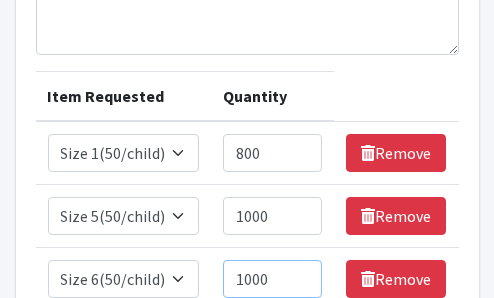 type on "1000" 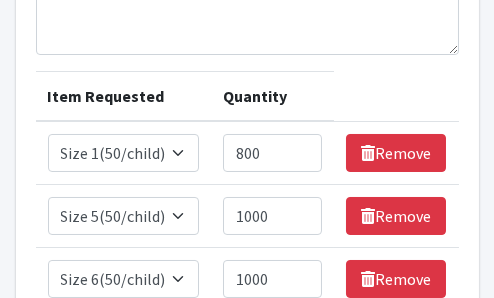 click on "Comments:
Item Requested
Quantity
Item Requested
Select an item
2T3T(30/child)
3T4T(30/child)
4T5T(30/child)
Cloth Diaper Kit (specify gender & size/age)
Cloth Diaper Mini Starter Kit (specify gender & size/age)
Native Conditioner, 16.5 oz. (1 case of 6 bottles)
Size 1(50/child)
Size 2(50/child)
Size 3(50/child)
Size 4(50/child)
Size 5(50/child)
Size 6(50/child)
Size N(50/child)
Size Preemie
Swimmers-Infant Size  Small (13-24 lbs)
Quantity
800
Remove
Item Requested
Select an item
2T3T(30/child)
3T4T(30/child)
4T5T(30/child)
Cloth Diaper Kit (specify gender & size/age)
Cloth Diaper Mini Starter Kit (specify gender & size/age)
Size 1(50/child)" at bounding box center (247, 171) 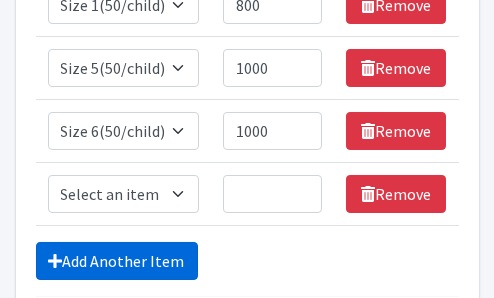 scroll, scrollTop: 379, scrollLeft: 0, axis: vertical 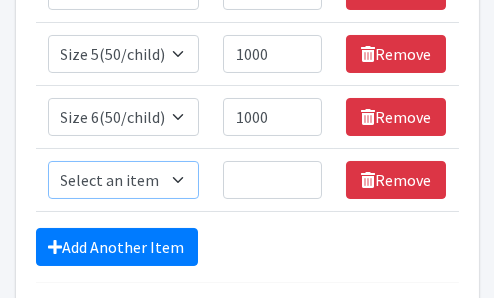 click on "Select an item
2T3T(30/child)
3T4T(30/child)
4T5T(30/child)
Cloth Diaper Kit (specify gender & size/age)
Cloth Diaper Mini Starter Kit (specify gender & size/age)
Native Conditioner, 16.5 oz. (1 case of 6 bottles)
Size 1(50/child)
Size 2(50/child)
Size 3(50/child)
Size 4(50/child)
Size 5(50/child)
Size 6(50/child)
Size N(50/child)
Size Preemie
Swimmers-Infant Size  Small (13-24 lbs)" at bounding box center (123, 180) 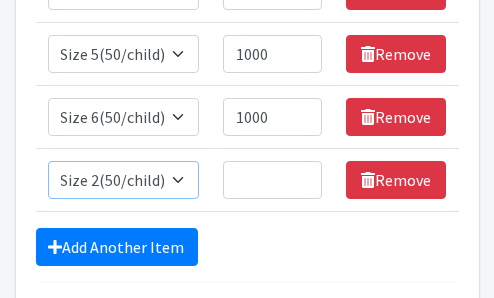 click on "Select an item
2T3T(30/child)
3T4T(30/child)
4T5T(30/child)
Cloth Diaper Kit (specify gender & size/age)
Cloth Diaper Mini Starter Kit (specify gender & size/age)
Native Conditioner, 16.5 oz. (1 case of 6 bottles)
Size 1(50/child)
Size 2(50/child)
Size 3(50/child)
Size 4(50/child)
Size 5(50/child)
Size 6(50/child)
Size N(50/child)
Size Preemie
Swimmers-Infant Size  Small (13-24 lbs)" at bounding box center [123, 180] 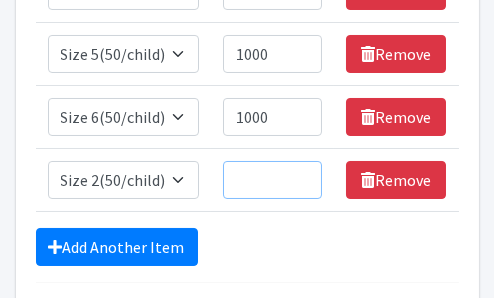 click on "Quantity" at bounding box center (273, 180) 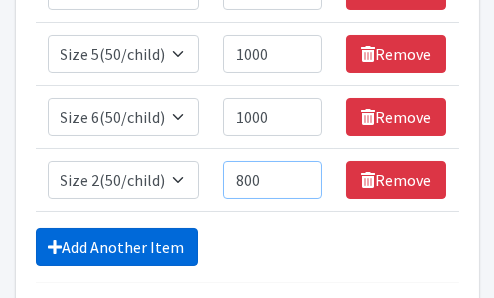 type on "800" 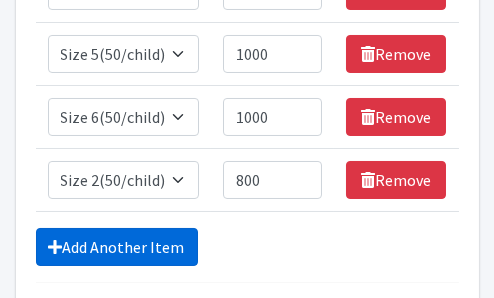 click on "Add Another Item" at bounding box center [117, 247] 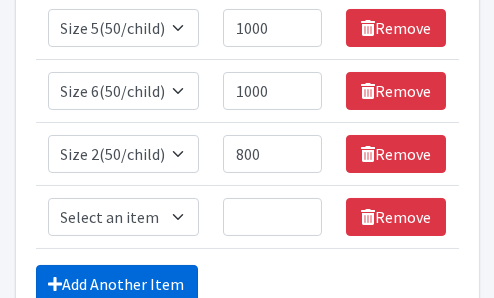 scroll, scrollTop: 427, scrollLeft: 0, axis: vertical 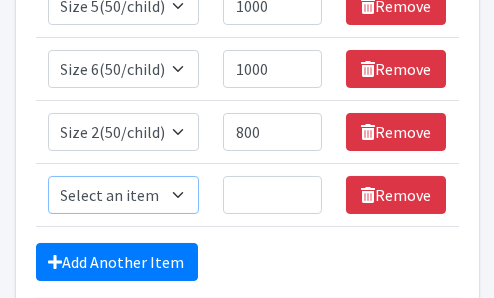 click on "Select an item
2T3T(30/child)
3T4T(30/child)
4T5T(30/child)
Cloth Diaper Kit (specify gender & size/age)
Cloth Diaper Mini Starter Kit (specify gender & size/age)
Native Conditioner, 16.5 oz. (1 case of 6 bottles)
Size 1(50/child)
Size 2(50/child)
Size 3(50/child)
Size 4(50/child)
Size 5(50/child)
Size 6(50/child)
Size N(50/child)
Size Preemie
Swimmers-Infant Size  Small (13-24 lbs)" at bounding box center [123, 195] 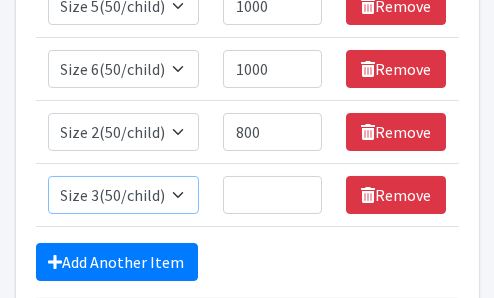 click on "Select an item
2T3T(30/child)
3T4T(30/child)
4T5T(30/child)
Cloth Diaper Kit (specify gender & size/age)
Cloth Diaper Mini Starter Kit (specify gender & size/age)
Native Conditioner, 16.5 oz. (1 case of 6 bottles)
Size 1(50/child)
Size 2(50/child)
Size 3(50/child)
Size 4(50/child)
Size 5(50/child)
Size 6(50/child)
Size N(50/child)
Size Preemie
Swimmers-Infant Size  Small (13-24 lbs)" at bounding box center (123, 195) 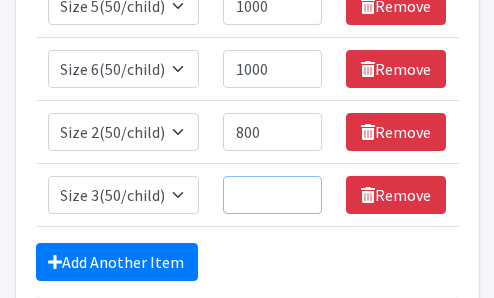 click on "Quantity" at bounding box center (273, 195) 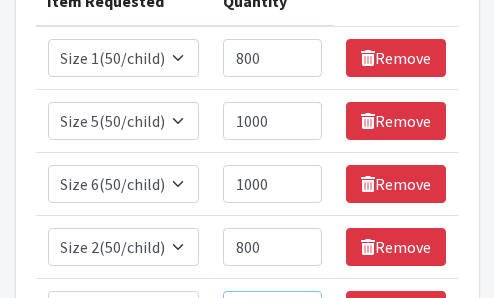 scroll, scrollTop: 255, scrollLeft: 0, axis: vertical 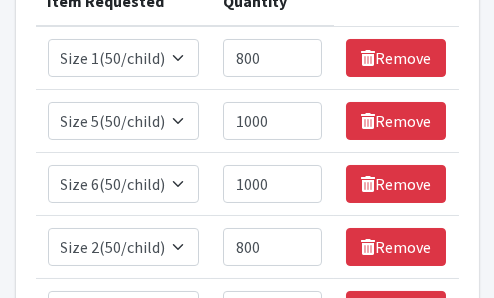 click on "Add Another Item" at bounding box center [117, 377] 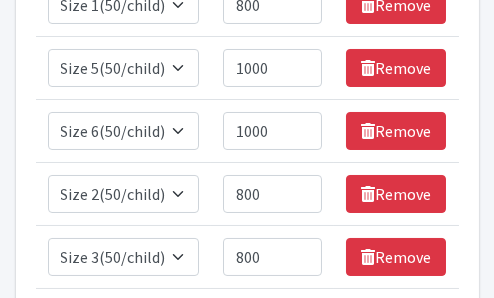 scroll, scrollTop: 474, scrollLeft: 0, axis: vertical 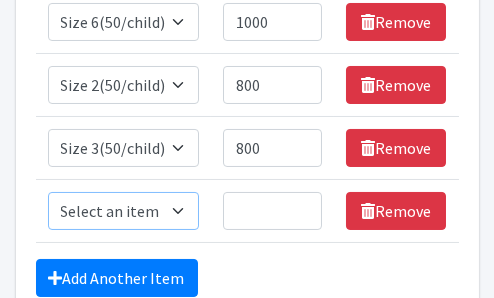 click on "Select an item
2T3T(30/child)
3T4T(30/child)
4T5T(30/child)
Cloth Diaper Kit (specify gender & size/age)
Cloth Diaper Mini Starter Kit (specify gender & size/age)
Native Conditioner, 16.5 oz. (1 case of 6 bottles)
Size 1(50/child)
Size 2(50/child)
Size 3(50/child)
Size 4(50/child)
Size 5(50/child)
Size 6(50/child)
Size N(50/child)
Size Preemie
Swimmers-Infant Size  Small (13-24 lbs)" at bounding box center [123, 211] 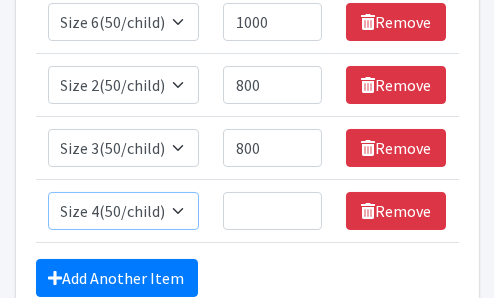 click on "Select an item
2T3T(30/child)
3T4T(30/child)
4T5T(30/child)
Cloth Diaper Kit (specify gender & size/age)
Cloth Diaper Mini Starter Kit (specify gender & size/age)
Native Conditioner, 16.5 oz. (1 case of 6 bottles)
Size 1(50/child)
Size 2(50/child)
Size 3(50/child)
Size 4(50/child)
Size 5(50/child)
Size 6(50/child)
Size N(50/child)
Size Preemie
Swimmers-Infant Size  Small (13-24 lbs)" at bounding box center (123, 211) 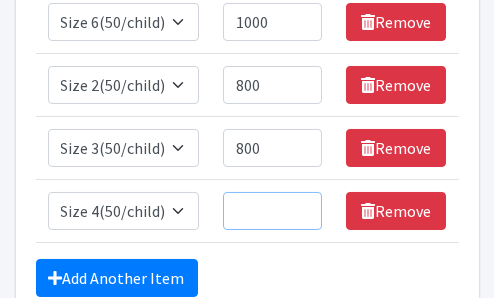 click on "Quantity" at bounding box center (273, 211) 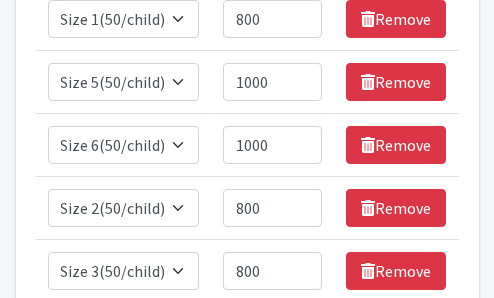 scroll, scrollTop: 360, scrollLeft: 0, axis: vertical 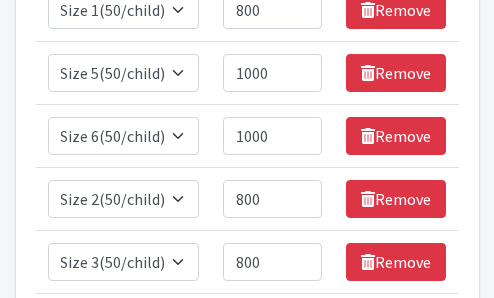 type on "800" 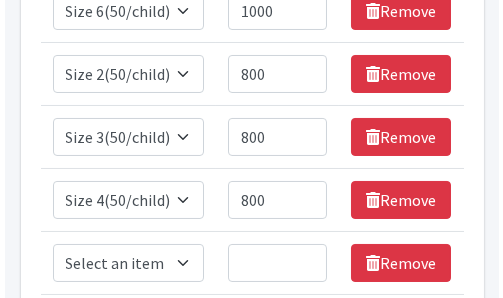 scroll, scrollTop: 464, scrollLeft: 0, axis: vertical 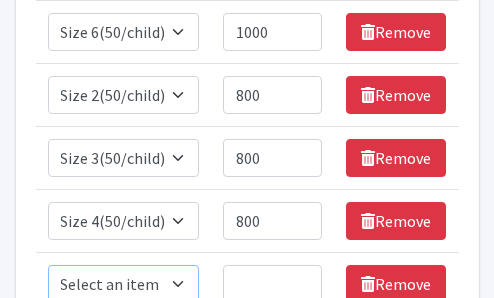 click on "Select an item
2T3T(30/child)
3T4T(30/child)
4T5T(30/child)
Cloth Diaper Kit (specify gender & size/age)
Cloth Diaper Mini Starter Kit (specify gender & size/age)
Native Conditioner, 16.5 oz. (1 case of 6 bottles)
Size 1(50/child)
Size 2(50/child)
Size 3(50/child)
Size 4(50/child)
Size 5(50/child)
Size 6(50/child)
Size N(50/child)
Size Preemie
Swimmers-Infant Size  Small (13-24 lbs)" at bounding box center [123, 284] 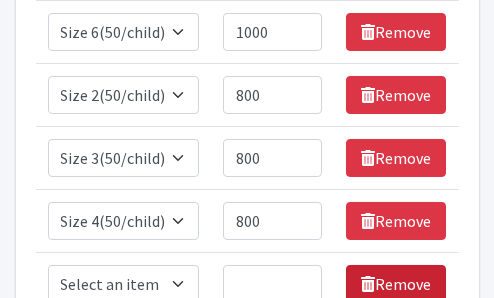 click on "Remove" at bounding box center (396, 284) 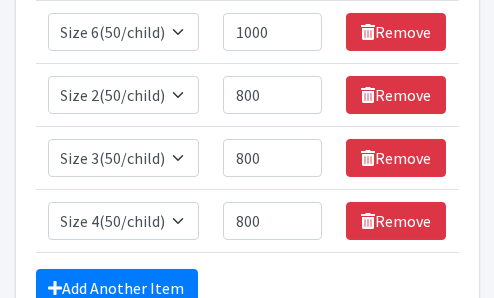 click on "Submit Essentials Request" at bounding box center [140, 391] 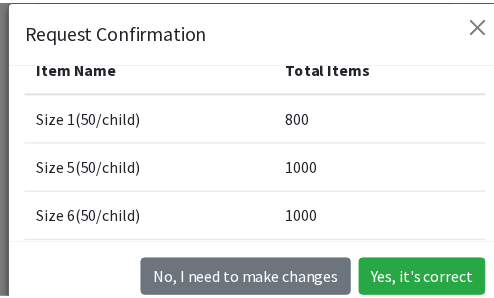scroll, scrollTop: 57, scrollLeft: 0, axis: vertical 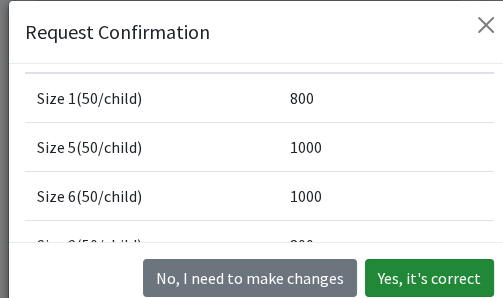 click on "Yes, it's correct" at bounding box center (429, 278) 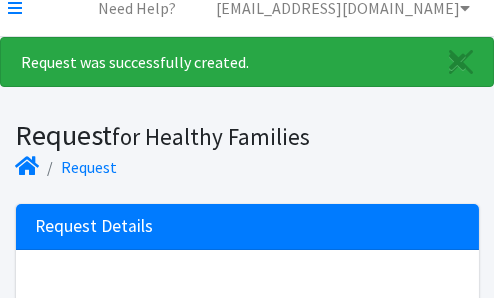 scroll, scrollTop: 0, scrollLeft: 0, axis: both 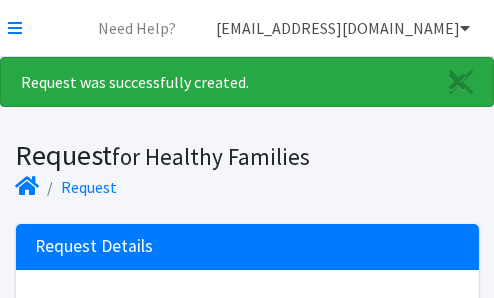 click at bounding box center [465, 28] 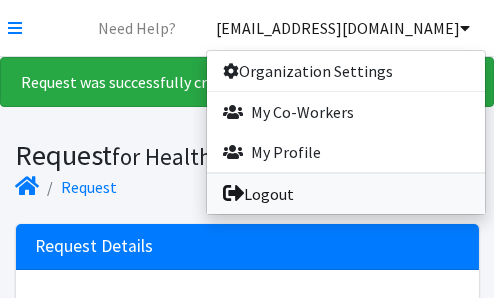 click on "Logout" at bounding box center (346, 194) 